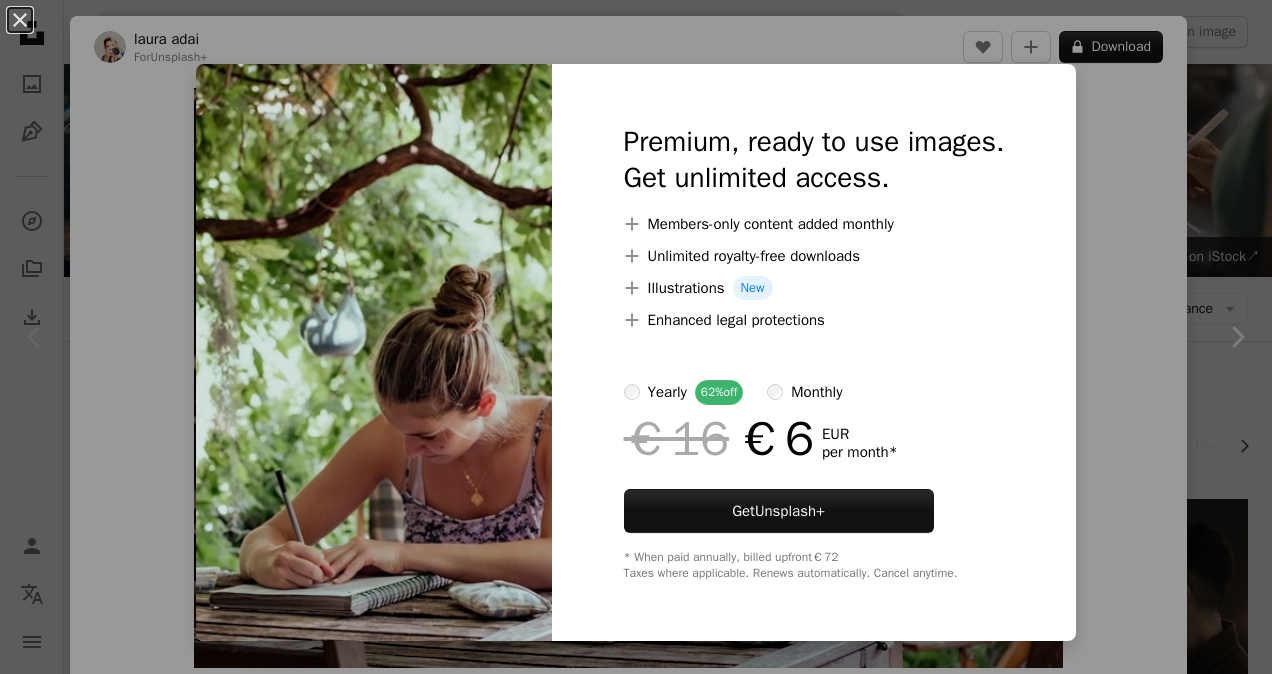 scroll, scrollTop: 0, scrollLeft: 0, axis: both 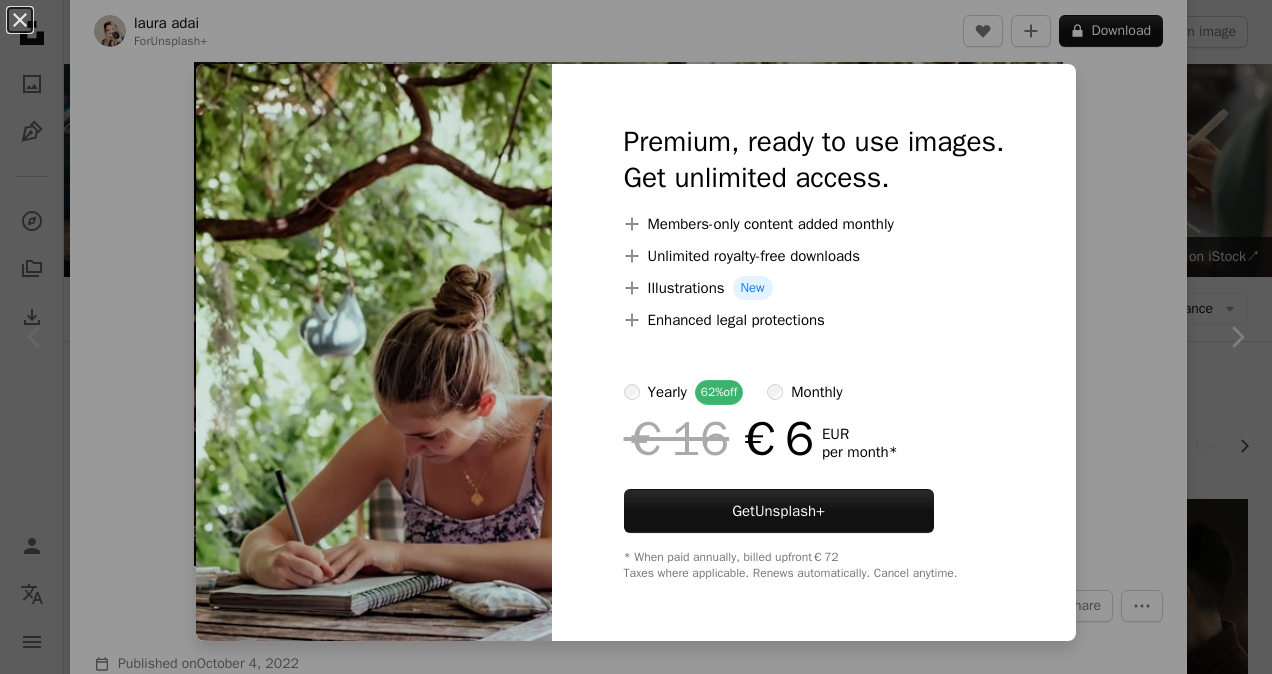 click on "An X shape Premium, ready to use images. Get unlimited access. A plus sign Members-only content added monthly A plus sign Unlimited royalty-free downloads A plus sign Illustrations  New A plus sign Enhanced legal protections yearly 62%  off monthly €16   €6 EUR per month * Get  Unsplash+ * When paid annually, billed upfront  €72 Taxes where applicable. Renews automatically. Cancel anytime." at bounding box center (636, 337) 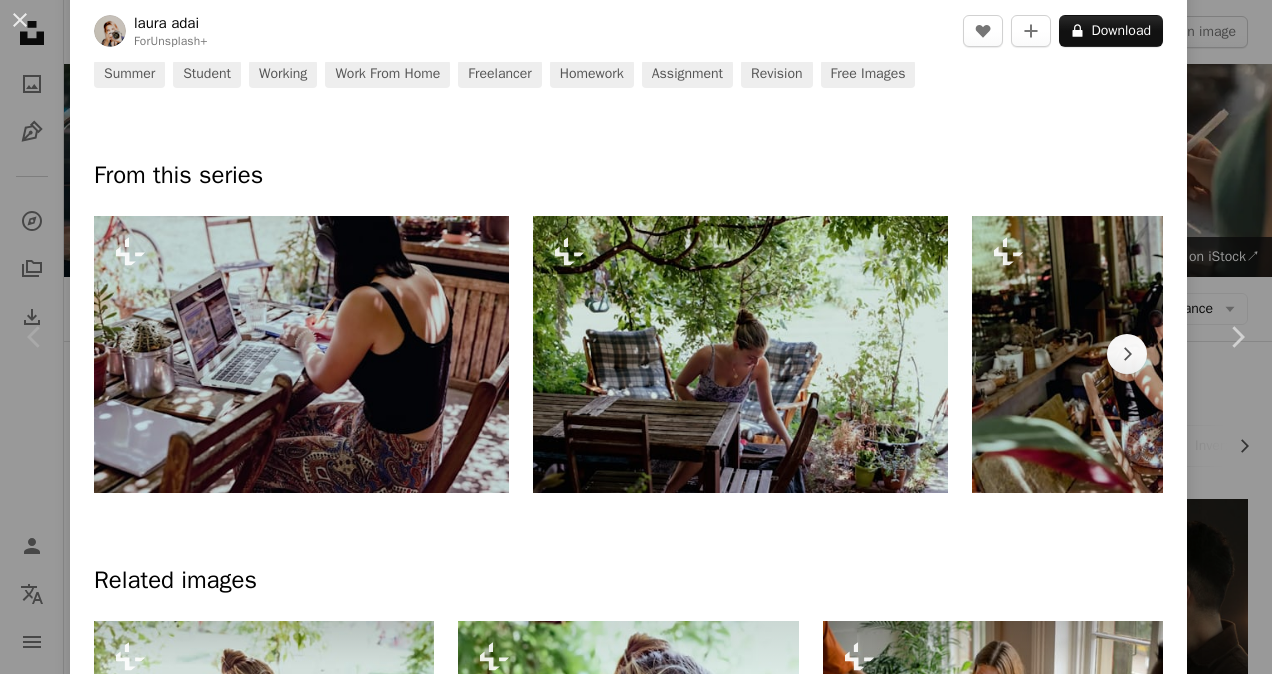 scroll, scrollTop: 773, scrollLeft: 0, axis: vertical 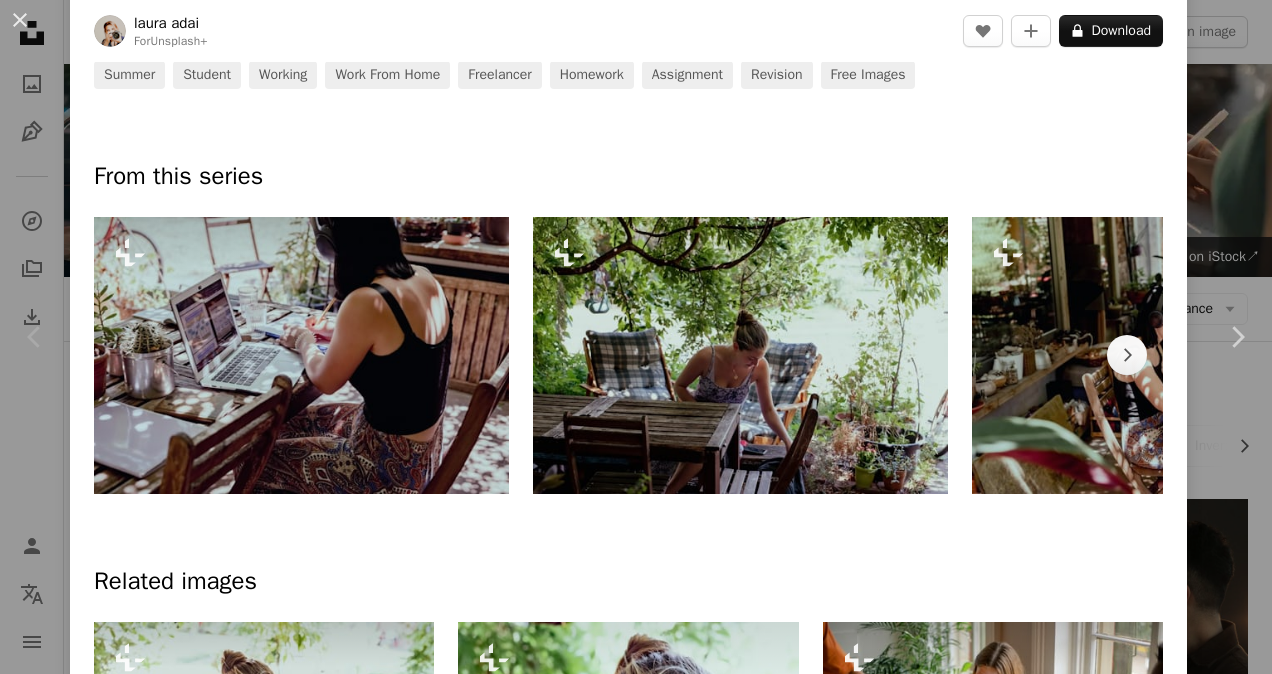 click at bounding box center (301, 355) 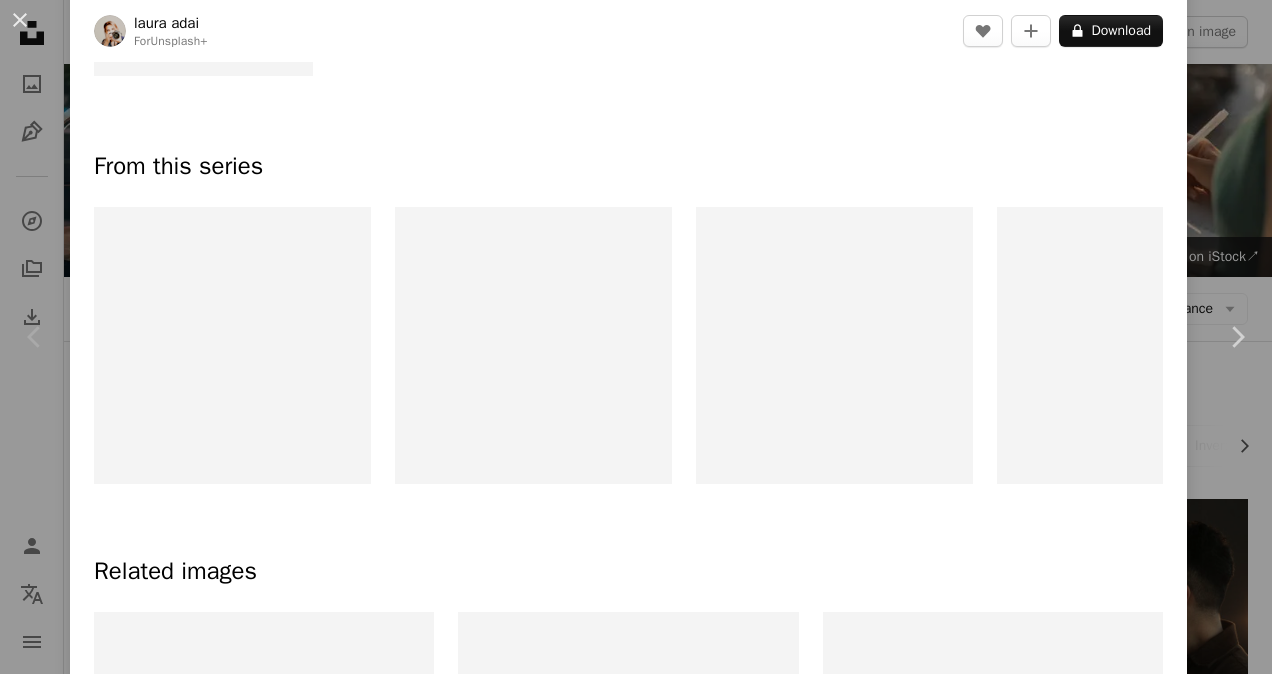 scroll, scrollTop: 0, scrollLeft: 0, axis: both 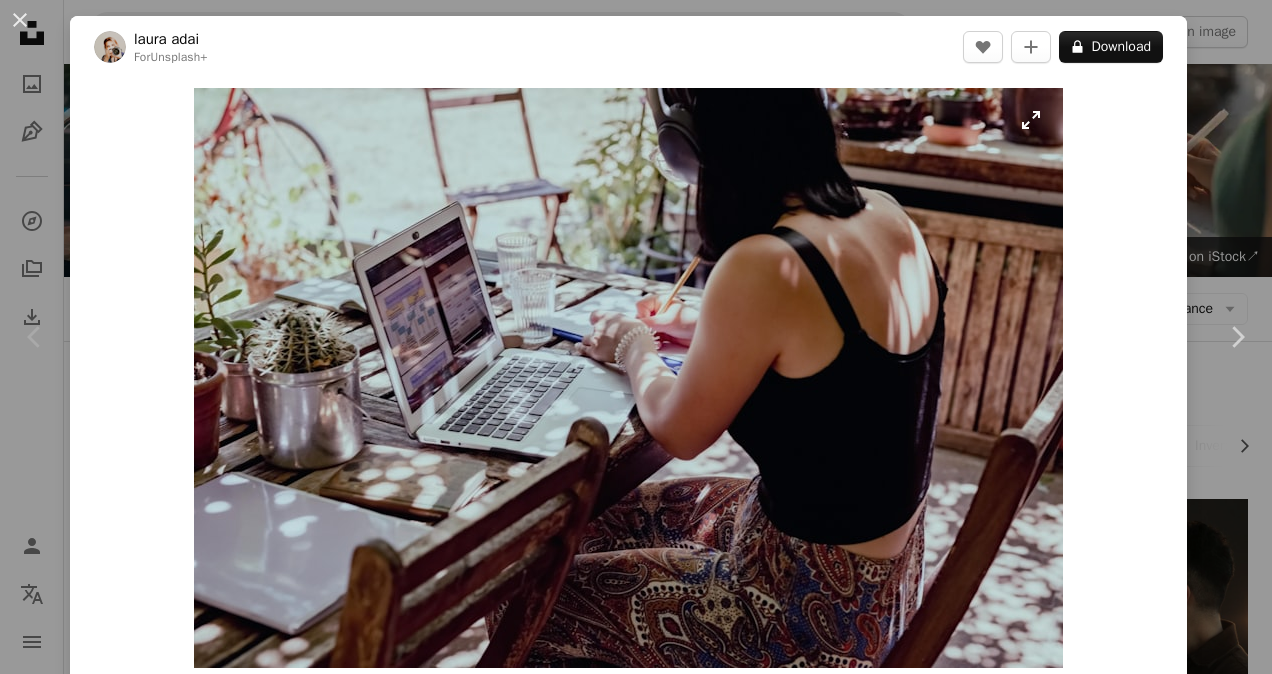 click at bounding box center [628, 378] 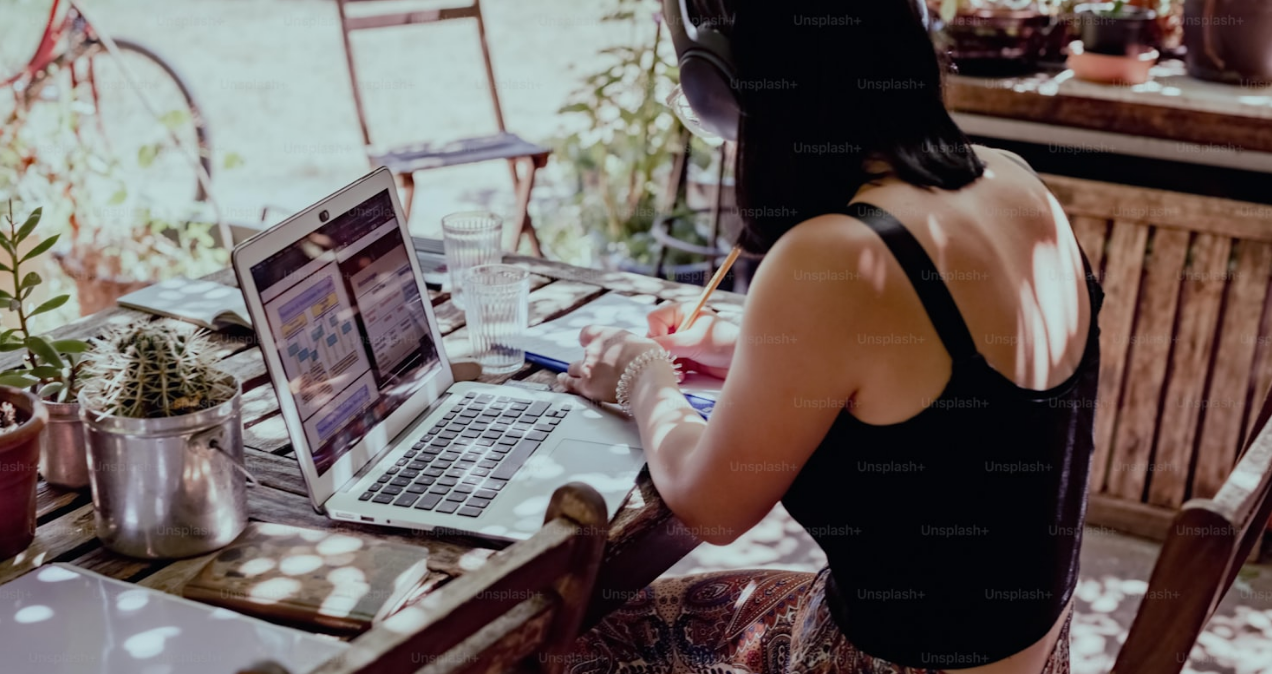 scroll, scrollTop: 77, scrollLeft: 0, axis: vertical 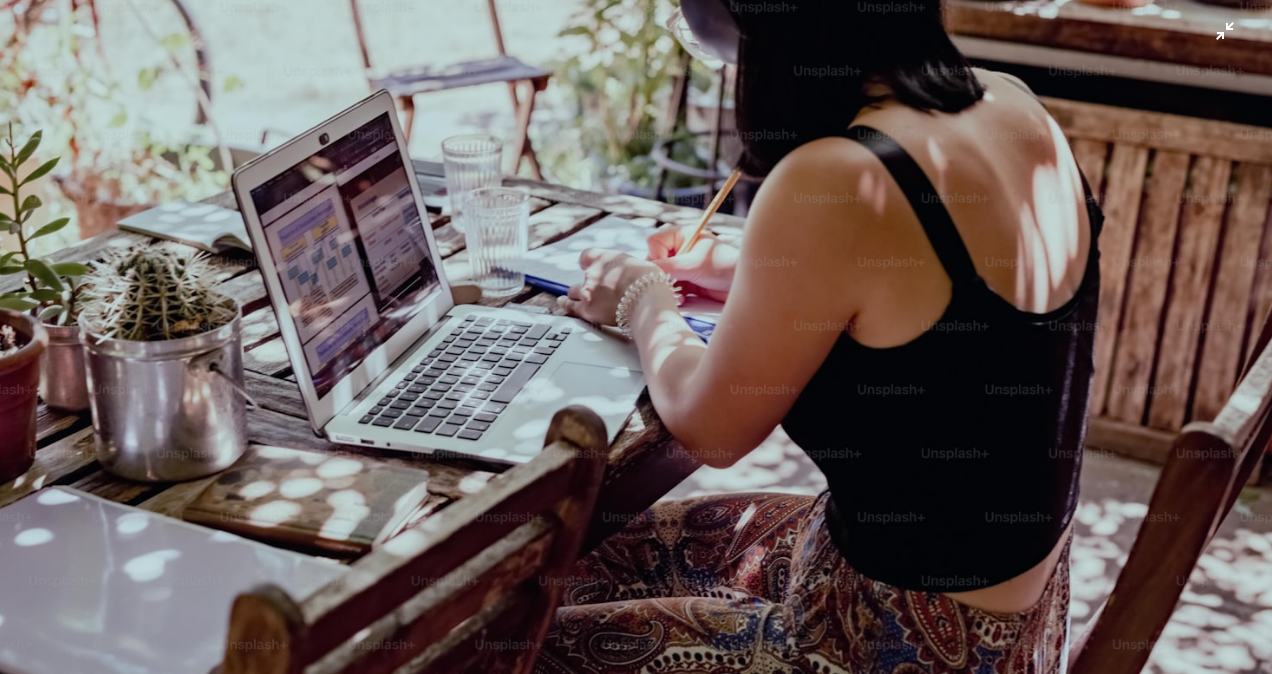 click at bounding box center (636, 347) 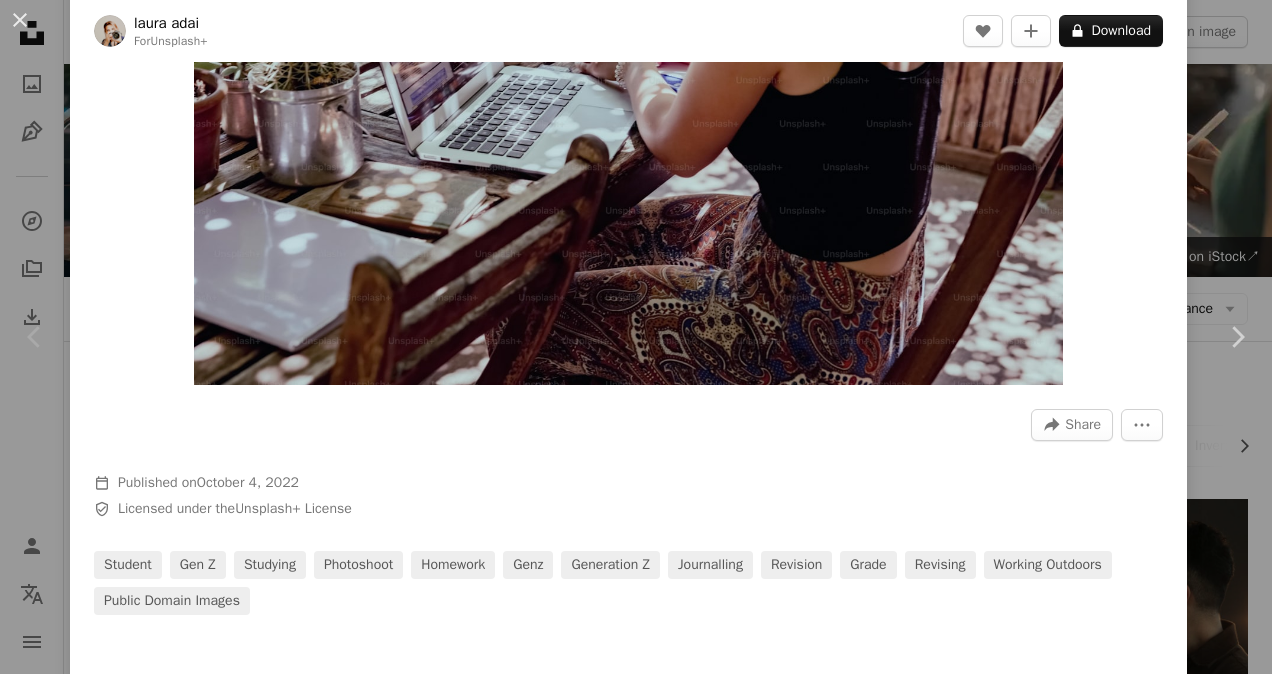 scroll, scrollTop: 282, scrollLeft: 0, axis: vertical 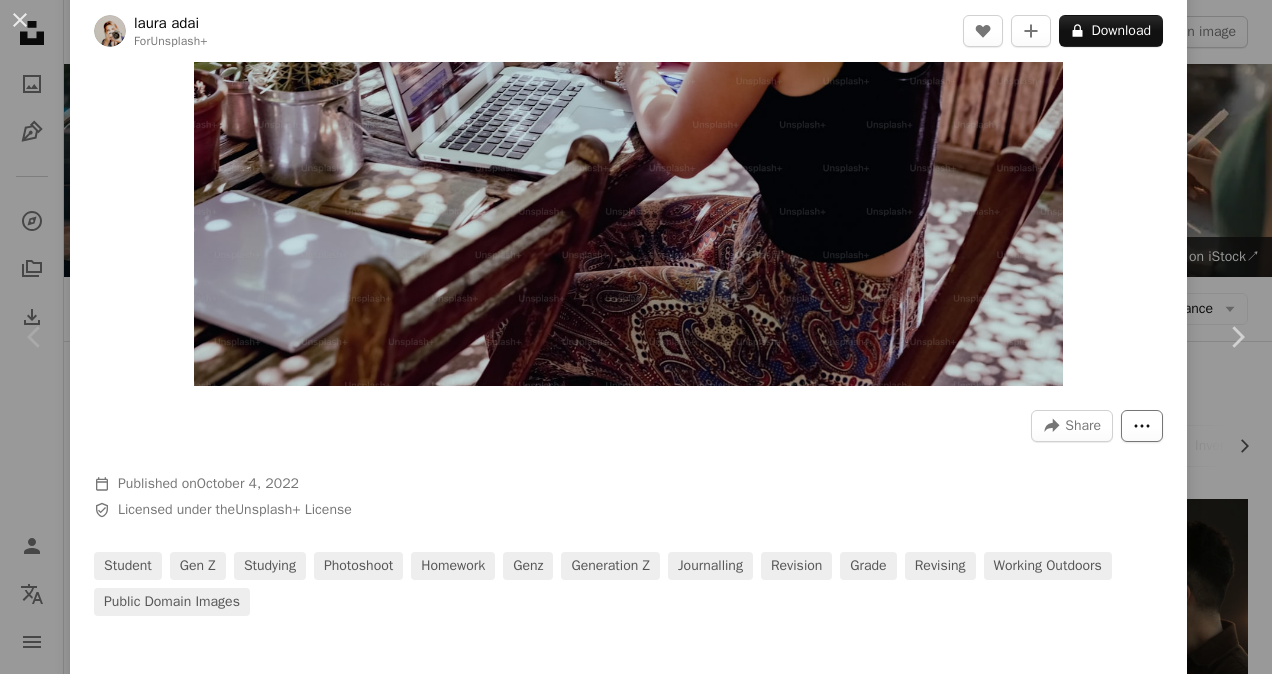 click on "More Actions" 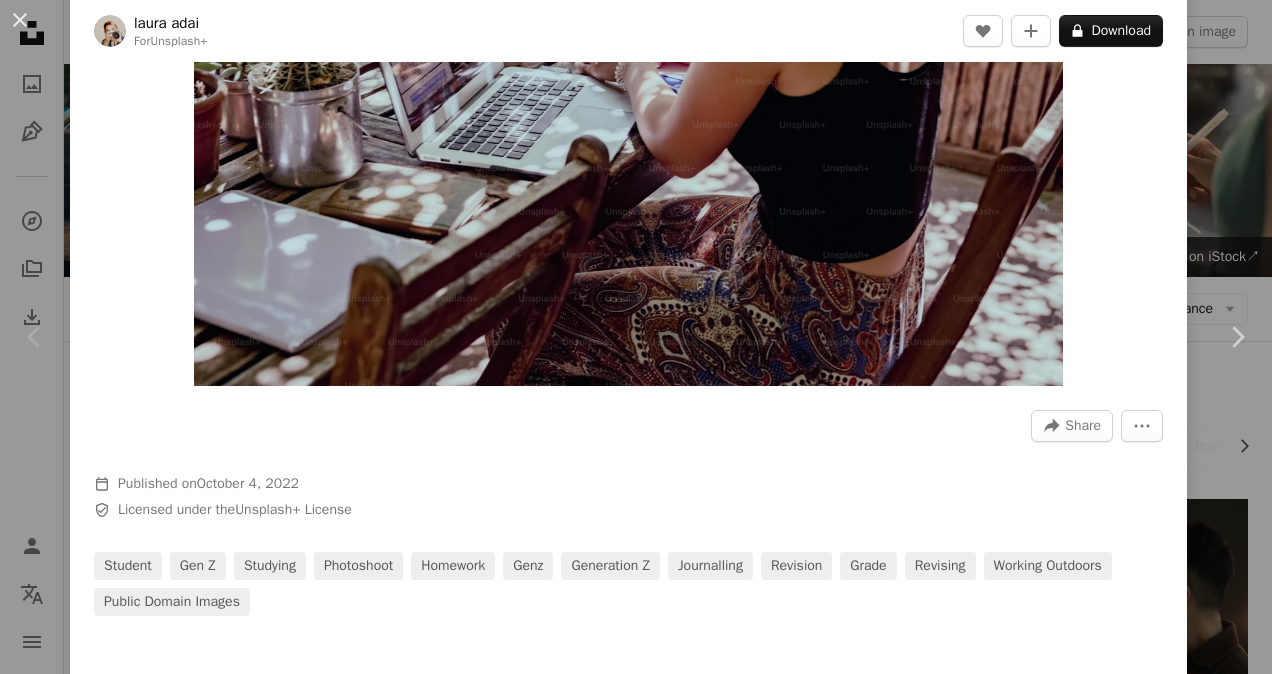 click on "**********" at bounding box center (636, 5827) 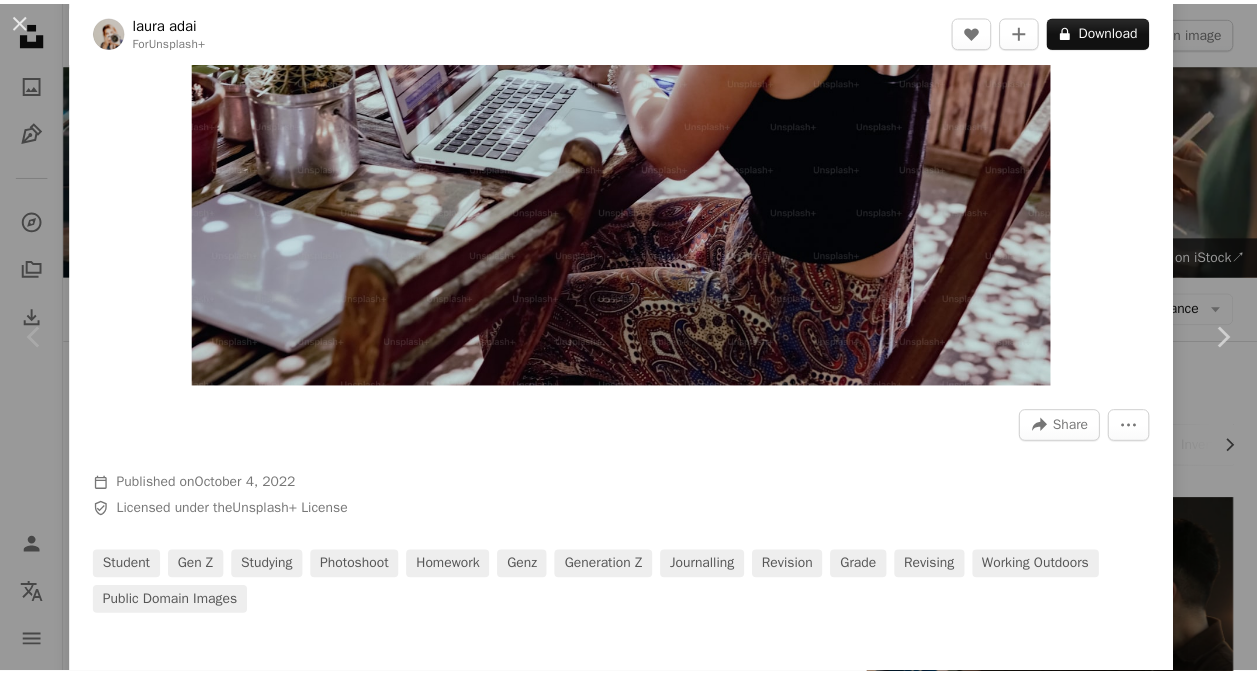 scroll, scrollTop: 0, scrollLeft: 0, axis: both 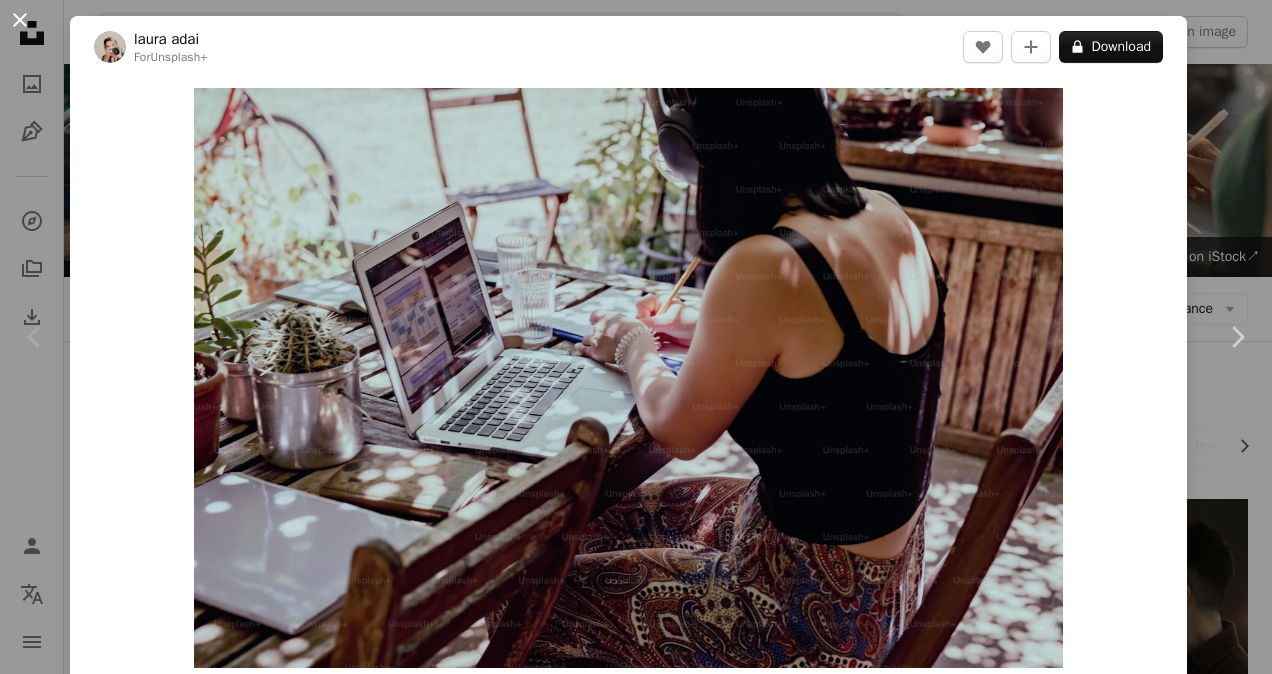 click on "An X shape" at bounding box center [20, 20] 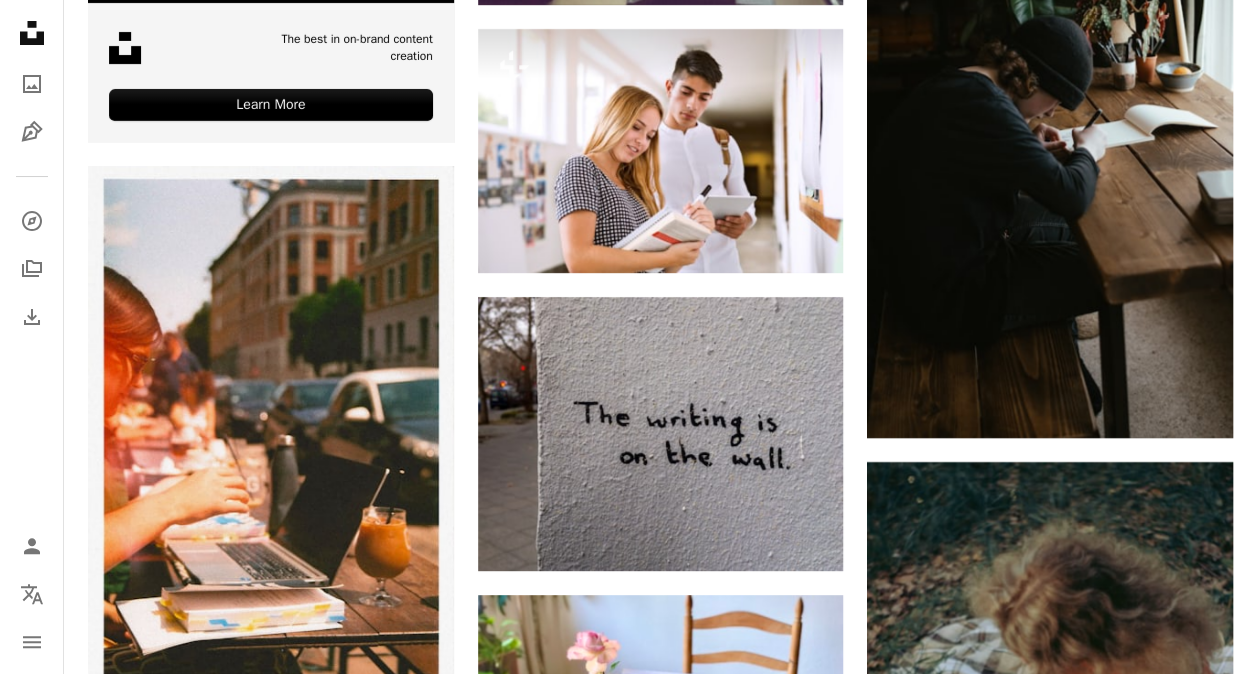 scroll, scrollTop: 3937, scrollLeft: 0, axis: vertical 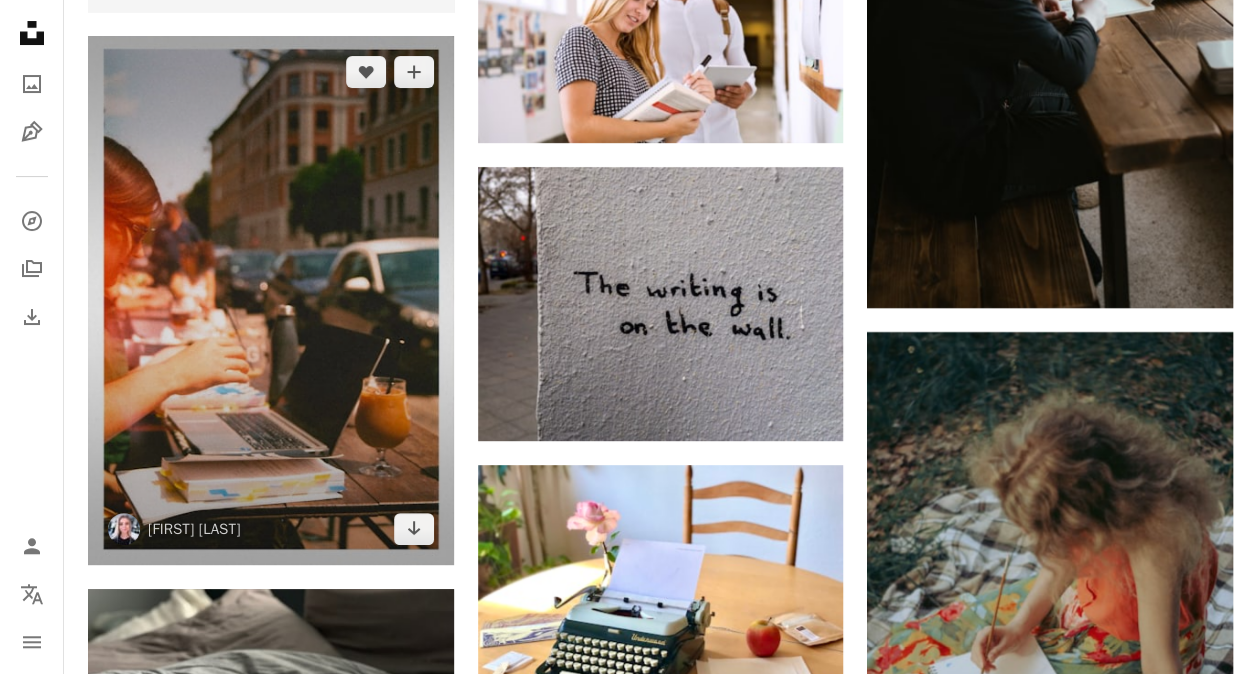 click at bounding box center [271, 300] 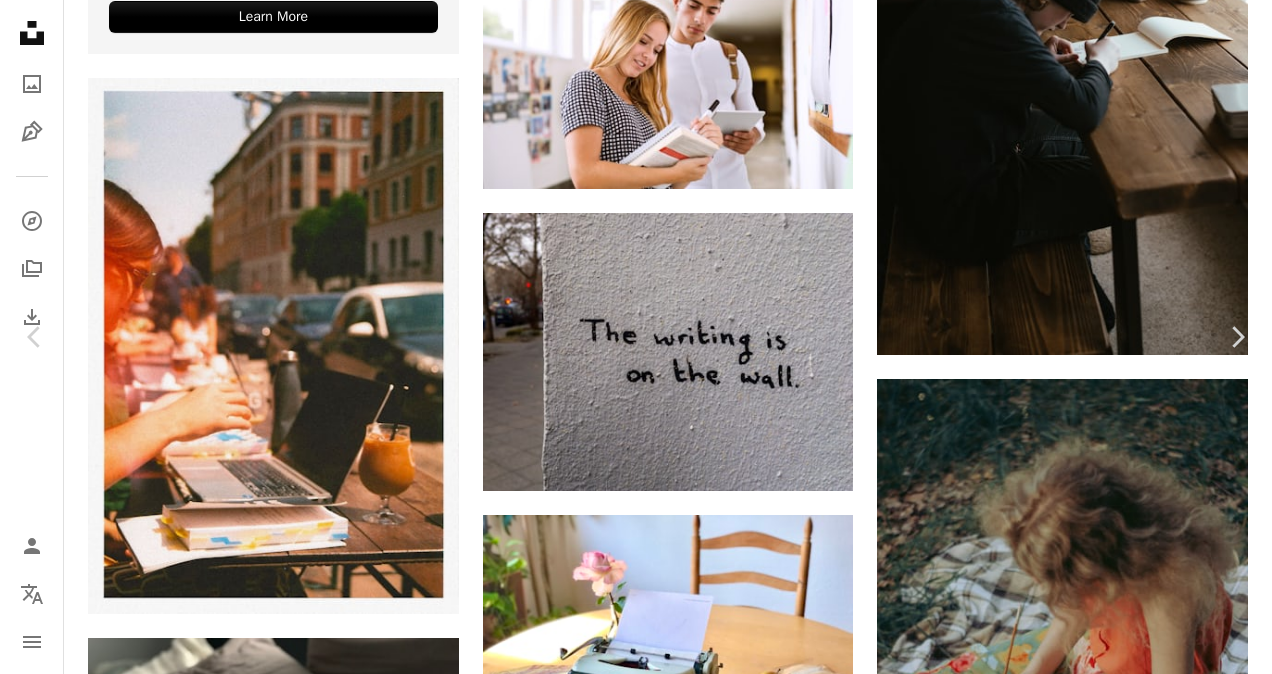 click on "An X shape Chevron left Chevron right [FIRST] [LAST] toft_pilgaard A heart A plus sign Download free Chevron down Zoom in Views 505 Downloads 12 A forward-right arrow Share Info icon Info More Actions Calendar outlined Published 3 days ago Safety Free to use under the Unsplash License copenhagen film photography analogue photo pentax car woman portrait city man human computer laptop photo road face restaurant phone female adult photography Free images Browse premium related images on iStock | Save 20% with code UNSPLASH20 View more on iStock ↗ Related images A heart A plus sign [FIRST] [LAST] Available for hire A checkmark inside of a circle Arrow pointing down A heart A plus sign [FIRST] [LAST] Arrow pointing down A heart A plus sign Krismas Arrow pointing down Plus sign for Unsplash+ A heart A plus sign Getty Images For Unsplash+ A lock Download A heart A plus sign [FIRST] [LAST] Available for hire A checkmark inside of a circle Arrow pointing down Plus sign for Unsplash+ A heart A lock" at bounding box center [636, 8054] 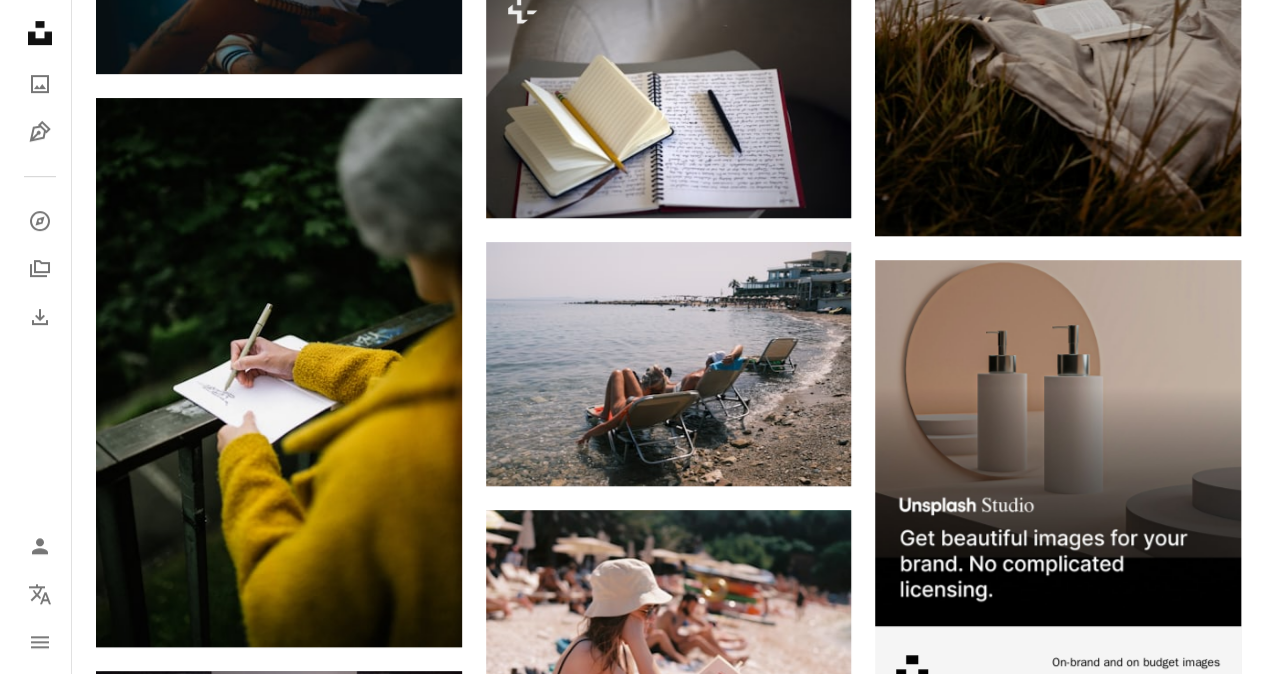 scroll, scrollTop: 8068, scrollLeft: 0, axis: vertical 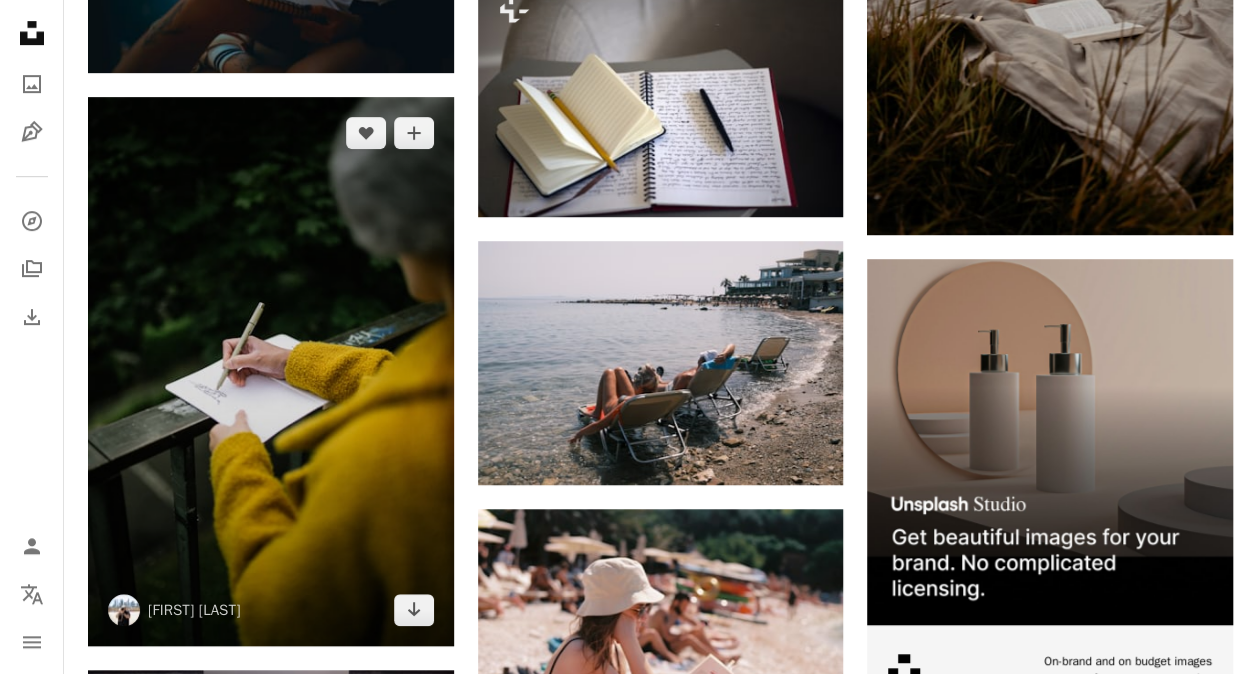 click at bounding box center (271, 371) 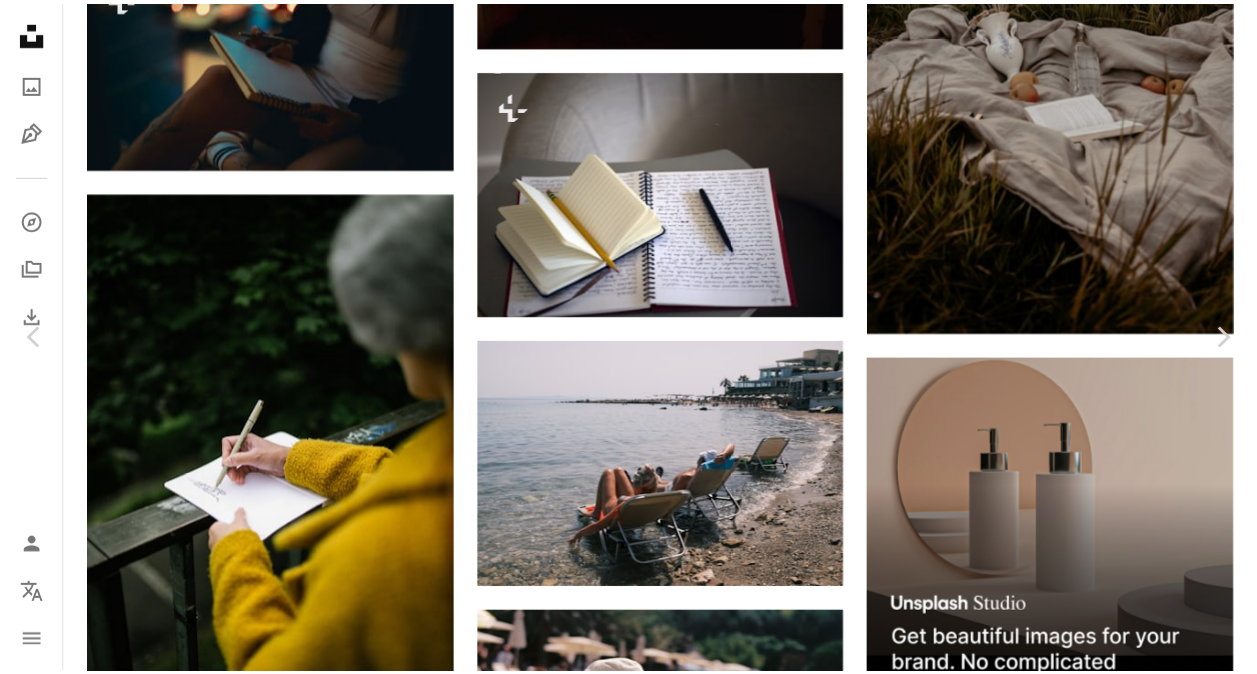 scroll, scrollTop: 0, scrollLeft: 0, axis: both 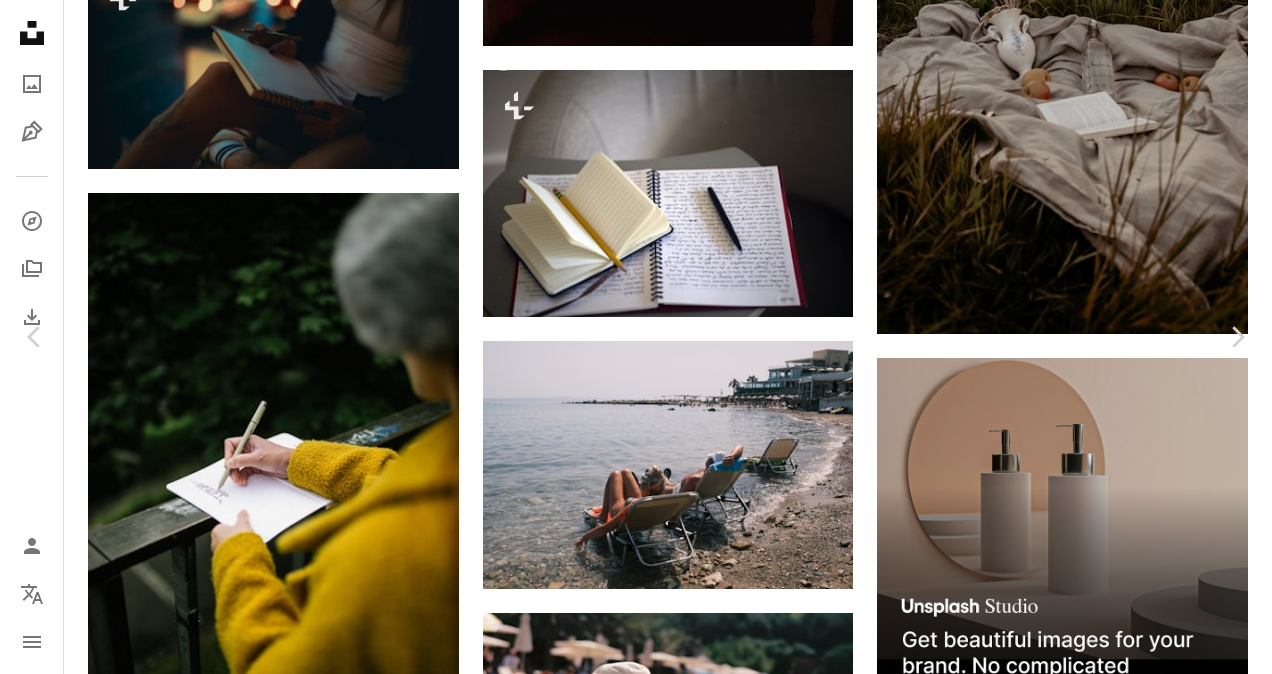 click on "An X shape Chevron left Chevron right [FIRST] [LAST] [FIRST] A heart A plus sign Download free Chevron down Zoom in Views 487,348 Downloads 887 Featured in Photos A forward-right arrow Share Info icon Info More Actions Calendar outlined Published on December 4, 2019 Camera Canon, EOS 5D Mark III Safety Free to use under the Unsplash License human clothing text brown apparel finger sitting HD Wallpapers Browse premium related images on iStock | Save 20% with code UNSPLASH20 View more on iStock ↗ Related images A heart A plus sign [FIRST] [LAST] Arrow pointing down Plus sign for Unsplash+ A heart A plus sign [FIRST] [LAST] For Unsplash+ A lock Download A heart A plus sign Standsome Worklifestyle Arrow pointing down A heart A plus sign [FIRST] [LAST] Available for hire A checkmark inside of a circle Arrow pointing down Plus sign for Unsplash+ A heart A plus sign Curated Lifestyle For Unsplash+ A lock Download A heart A plus sign Covene Arrow pointing down A heart A plus sign Sixteen Miles Out A heart" at bounding box center [636, 3923] 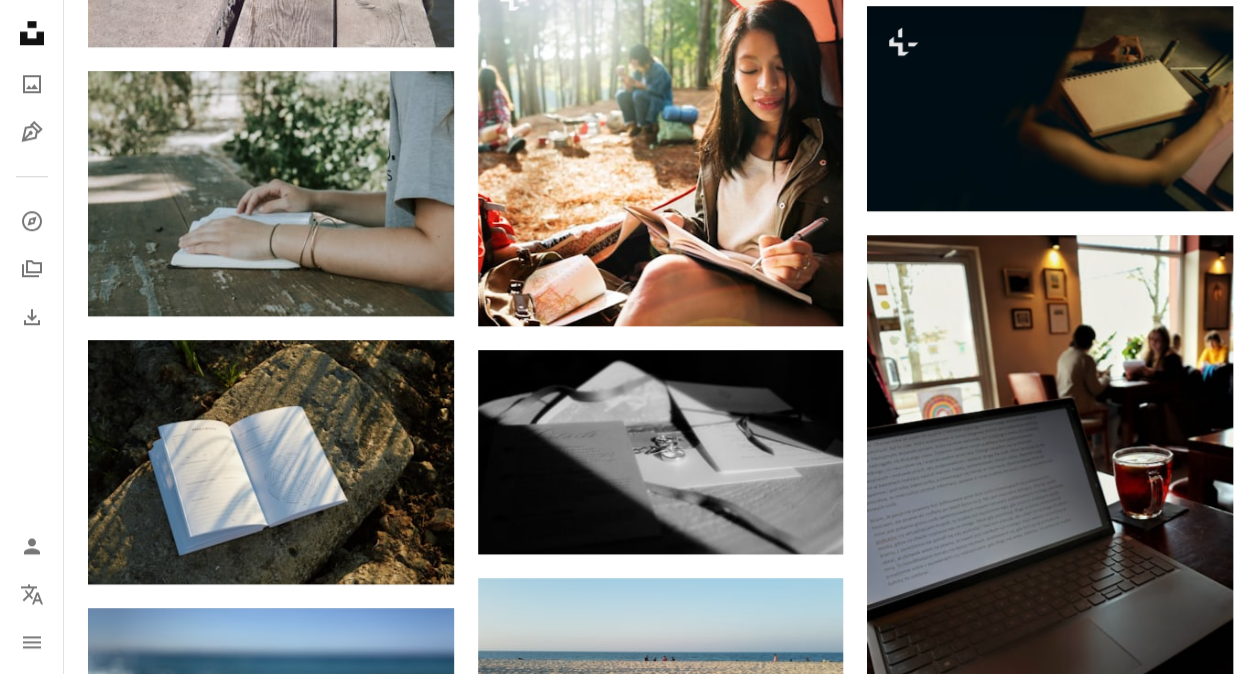 scroll, scrollTop: 23796, scrollLeft: 0, axis: vertical 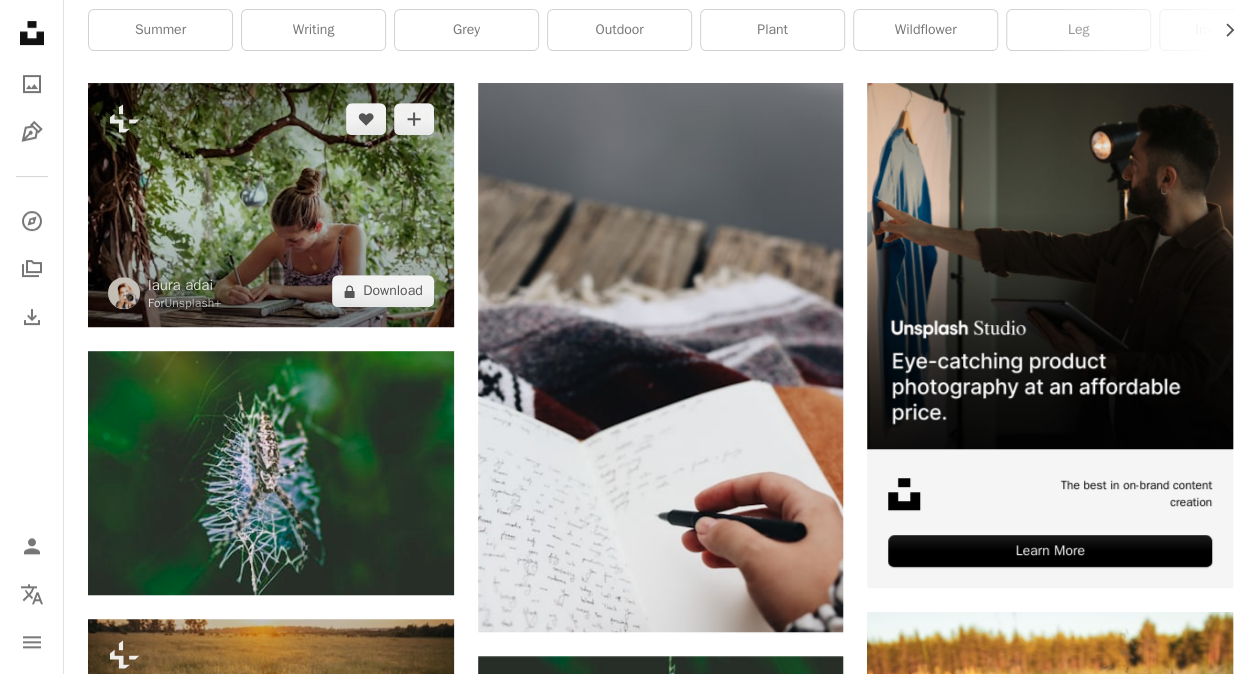 click at bounding box center [271, 205] 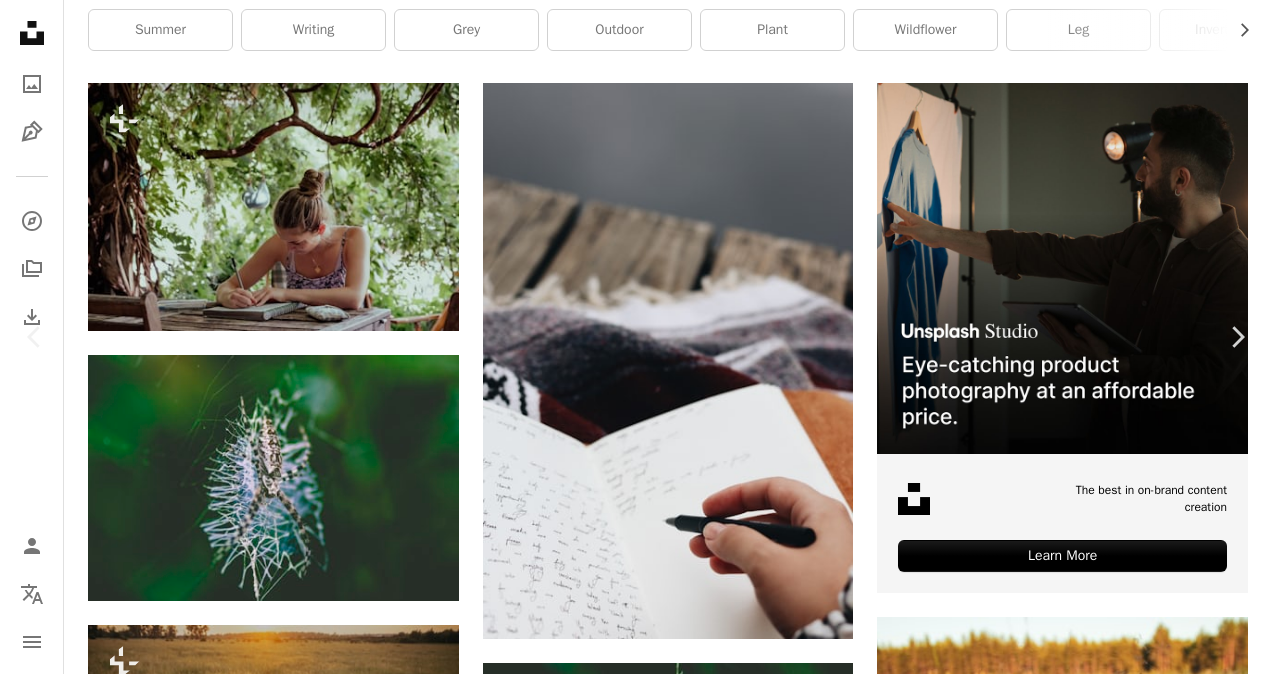 click on "An X shape Chevron left Chevron right [FIRST] [LAST] For Unsplash+ A heart A plus sign A lock Download Zoom in A forward-right arrow Share More Actions Calendar outlined Published on October 4, 2022 Safety Licensed under the Unsplash+ License summer student working work from home freelancer homework assignment revision Free images From this series Chevron right Plus sign for Unsplash+ Plus sign for Unsplash+ Plus sign for Unsplash+ Plus sign for Unsplash+ Plus sign for Unsplash+ Plus sign for Unsplash+ Plus sign for Unsplash+ Related images Plus sign for Unsplash+ A heart A plus sign [FIRST] [LAST] For Unsplash+ A lock Download Plus sign for Unsplash+ A heart A plus sign Curated Lifestyle For Unsplash+ A lock Download Plus sign for Unsplash+ A heart A plus sign [FIRST] [LAST] For Unsplash+ A lock Download Plus sign for Unsplash+ A heart A plus sign Curated Lifestyle For Unsplash+ A lock Download Plus sign for Unsplash+ A heart A plus sign Getty Images For Unsplash+ A lock Download Plus sign for Unsplash+ A heart A plus sign" at bounding box center (636, 26881) 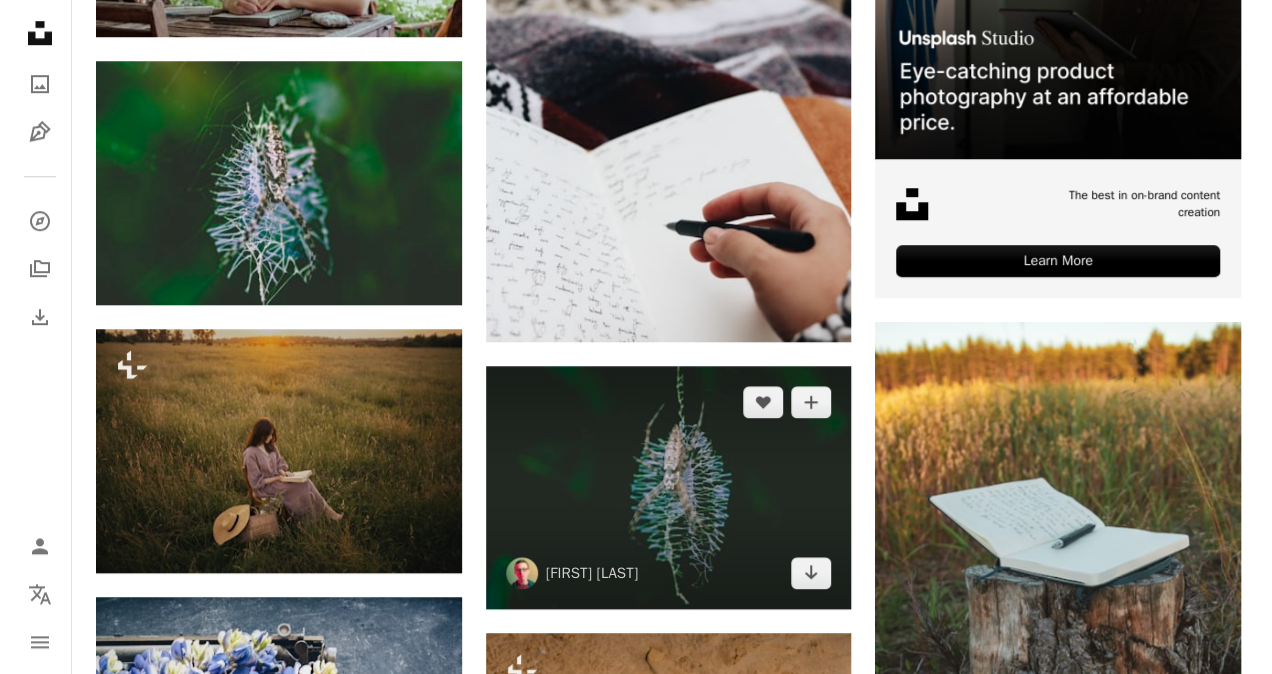 scroll, scrollTop: 445, scrollLeft: 0, axis: vertical 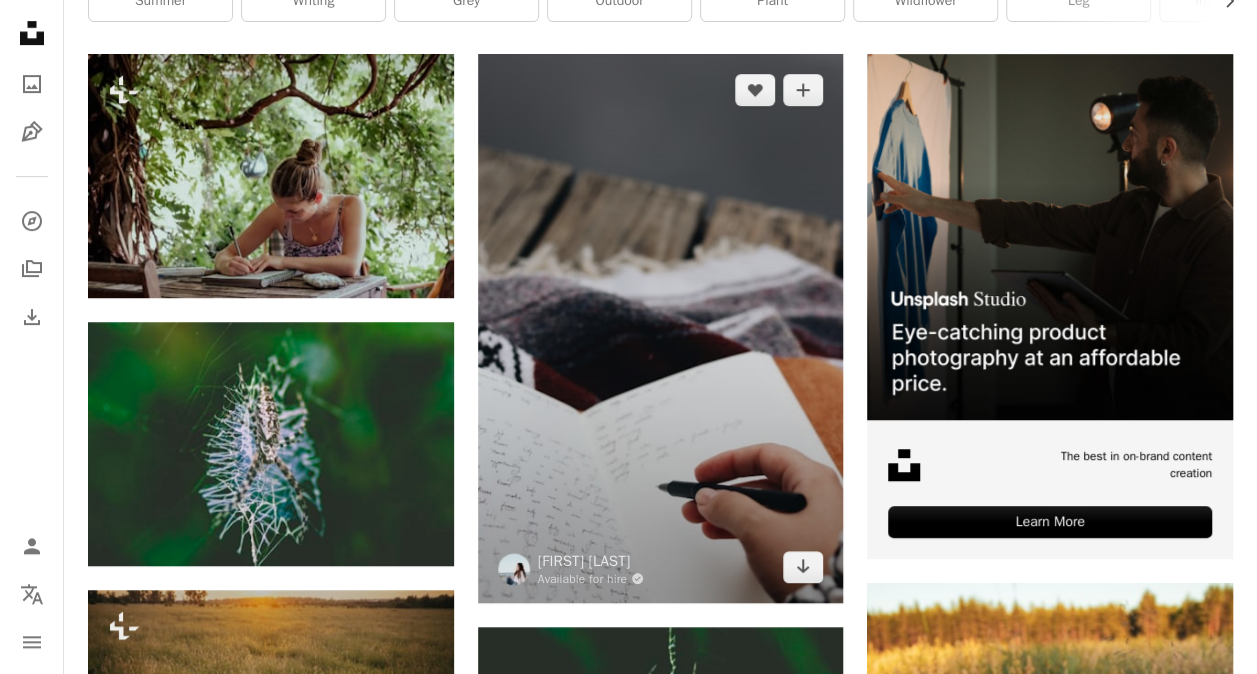 click at bounding box center [661, 328] 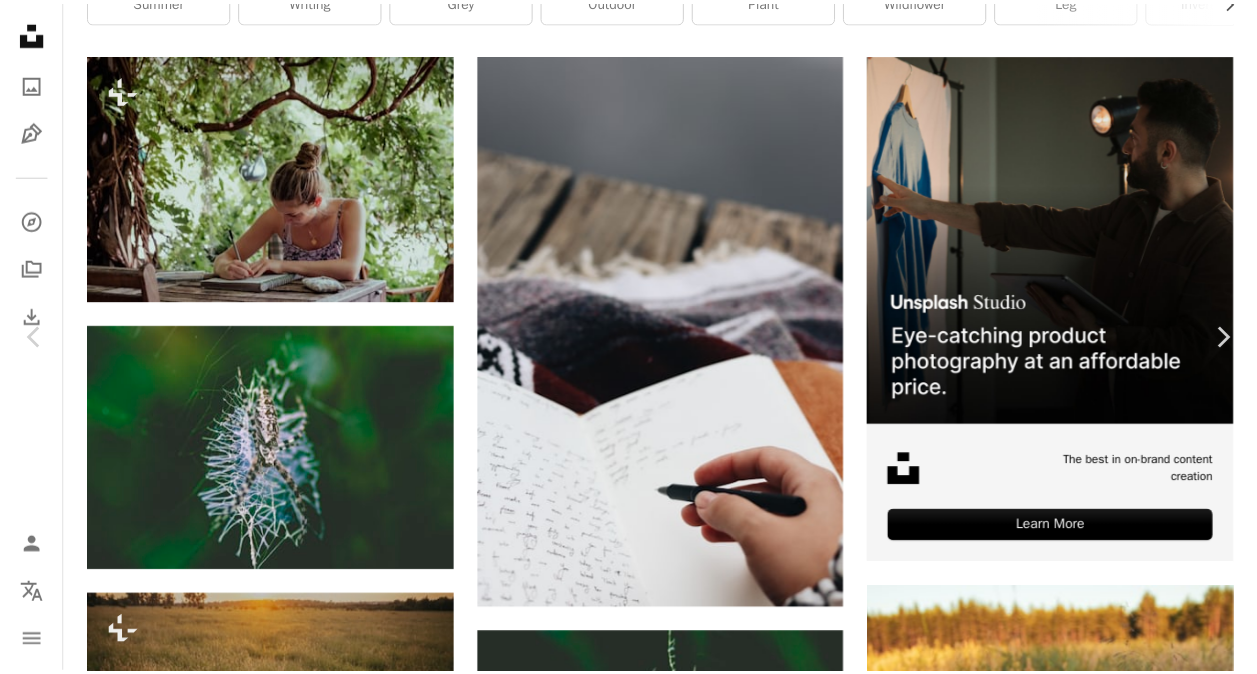 scroll, scrollTop: 207, scrollLeft: 0, axis: vertical 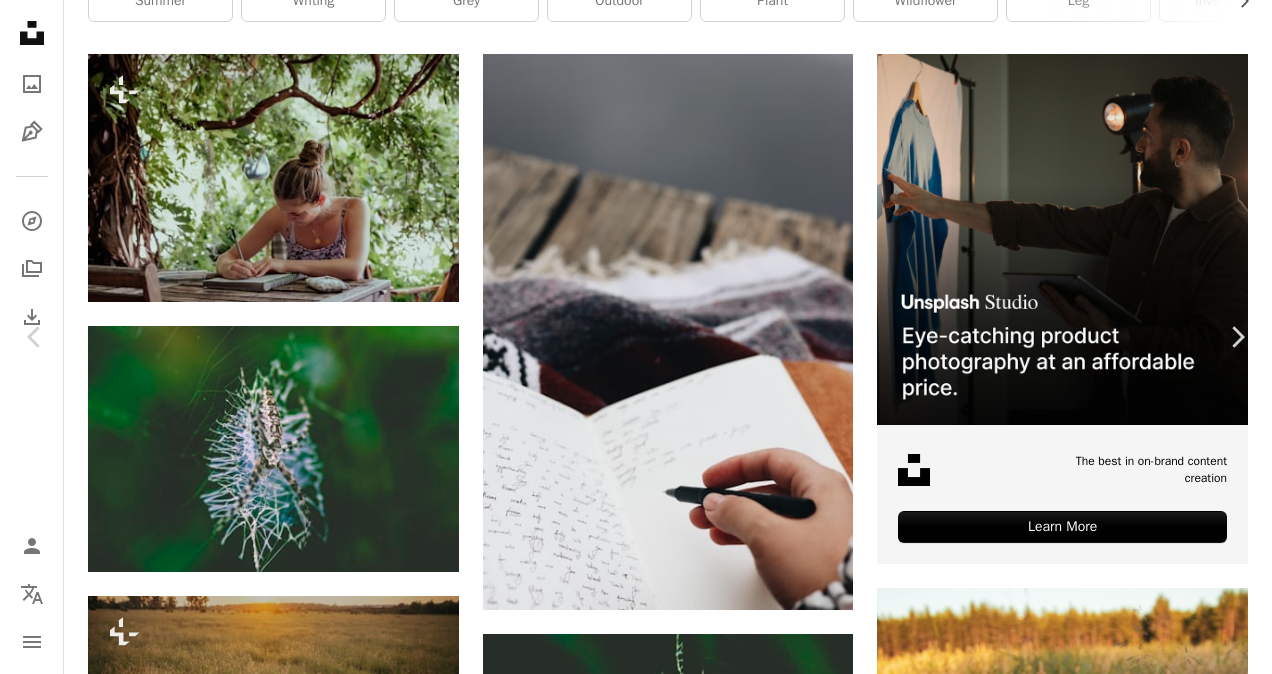 click on "An X shape Chevron left Chevron right [FIRST] [LAST] Available for hire A checkmark inside of a circle A heart A plus sign Download free Chevron down Zoom in Views 1,697,232 Downloads 13,127 A forward-right arrow Share Info icon Info More Actions Journaling beside a lake A map marker [CITY], [STATE] Calendar outlined Published on July 17, 2020 Camera Canon, EOS 80D Safety Free to use under the Unsplash License summer writing peace relax journal journaling write hobby human book grey text united states [CITY] Public domain images Browse premium related images on iStock | Save 20% with code UNSPLASH20 View more on iStock ↗ Related images A heart A plus sign [FIRST] [LAST] Available for hire A checkmark inside of a circle Arrow pointing down A heart A plus sign [FIRST] [LAST] Available for hire A checkmark inside of a circle Arrow pointing down A heart A plus sign [FIRST] [LAST] Available for hire A checkmark inside of a circle Arrow pointing down Plus sign for Unsplash+ A heart For For" at bounding box center (636, 26852) 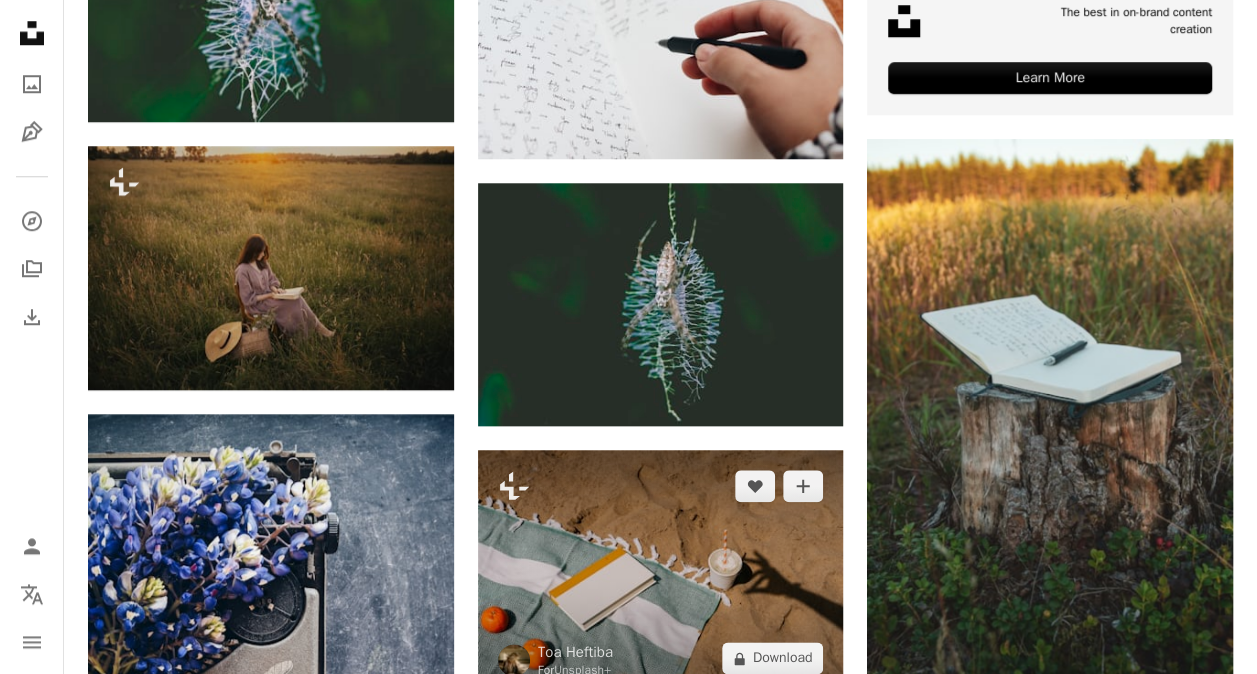 scroll, scrollTop: 890, scrollLeft: 0, axis: vertical 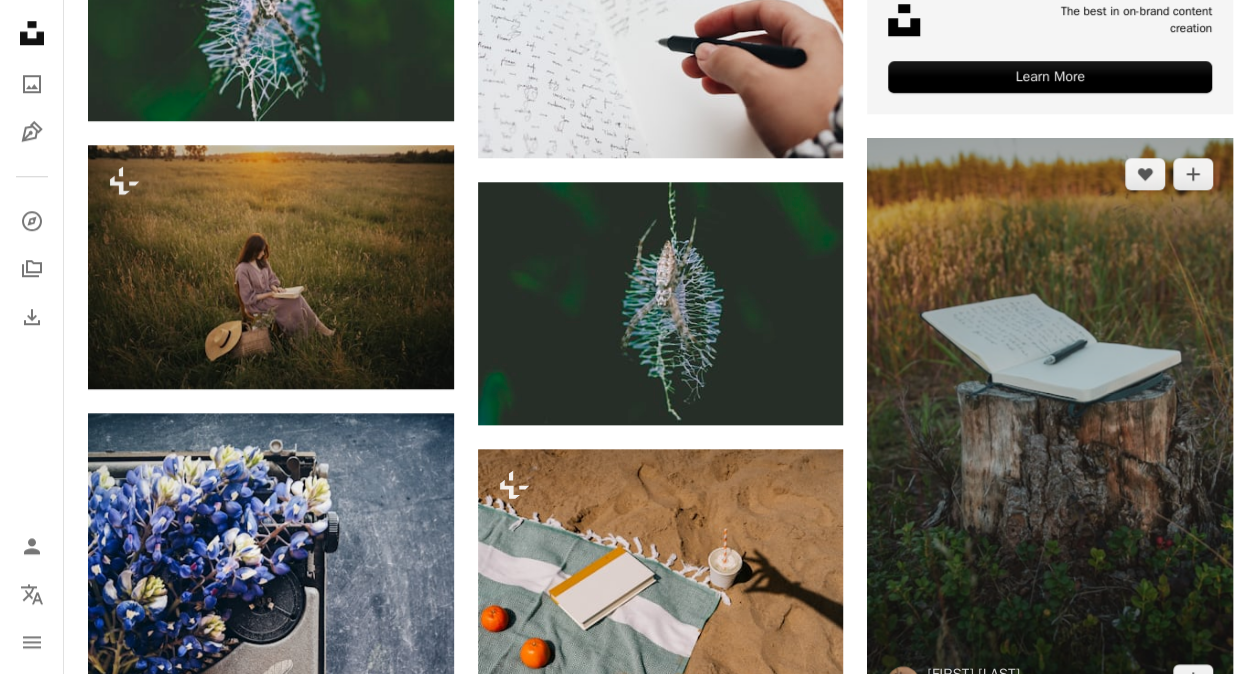 click at bounding box center (1050, 427) 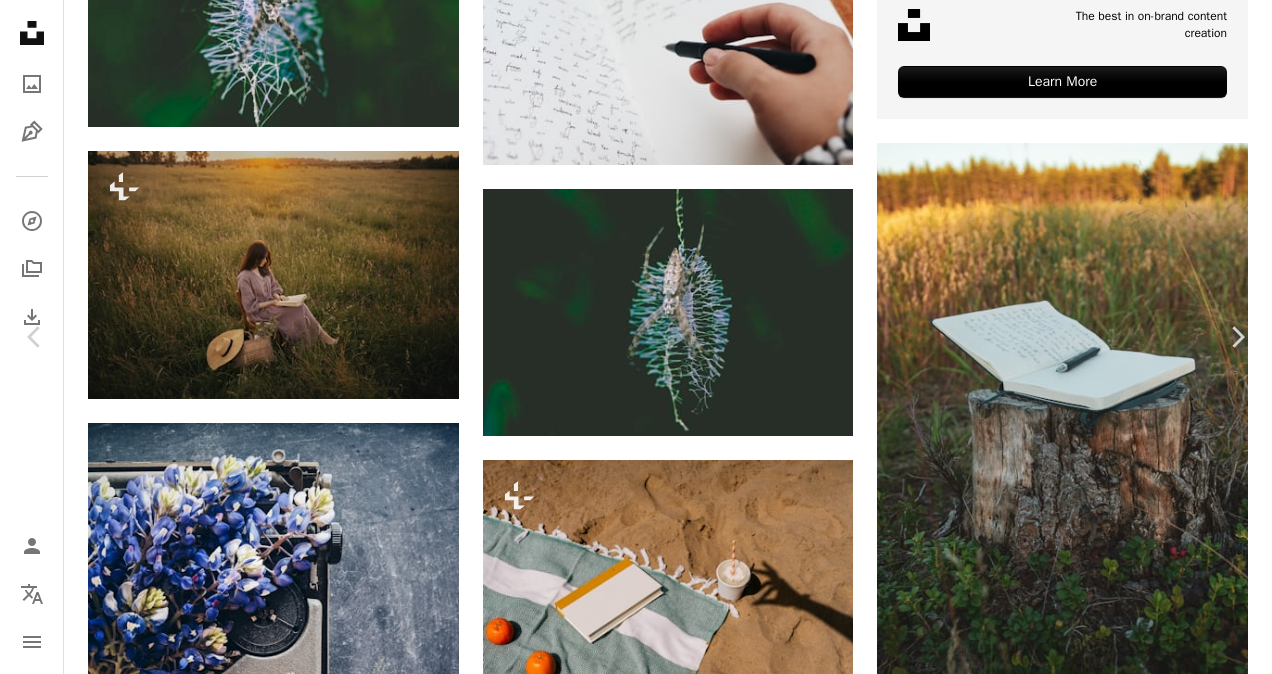 click on "An X shape Chevron left Chevron right [FIRST] [LAST] Available for hire A checkmark inside of a circle A heart A plus sign Download free Chevron down Zoom in Views 1,242,110 Downloads 24,136 A forward-right arrow Share Info icon Info More Actions Calendar outlined Published on August 16, 2020 Camera Canon, EOS 5D Mark II Safety Free to use under the Unsplash License summer writing inspiration pen diary poem grey tree stump Creative Commons images Browse premium related images on iStock | Save 20% with code UNSPLASH20 View more on iStock ↗ Related images A heart A plus sign [FIRST] [LAST] Available for hire A checkmark inside of a circle Arrow pointing down Plus sign for Unsplash+ A heart A plus sign A. C. For Unsplash+ A lock Download A heart A plus sign [FIRST] [LAST] Arrow pointing down A heart A plus sign [FIRST] [LAST] Available for hire A checkmark inside of a circle Arrow pointing down A heart A plus sign [FIRST] [LAST] Available for hire A checkmark inside of a circle Arrow pointing down" at bounding box center [636, 26407] 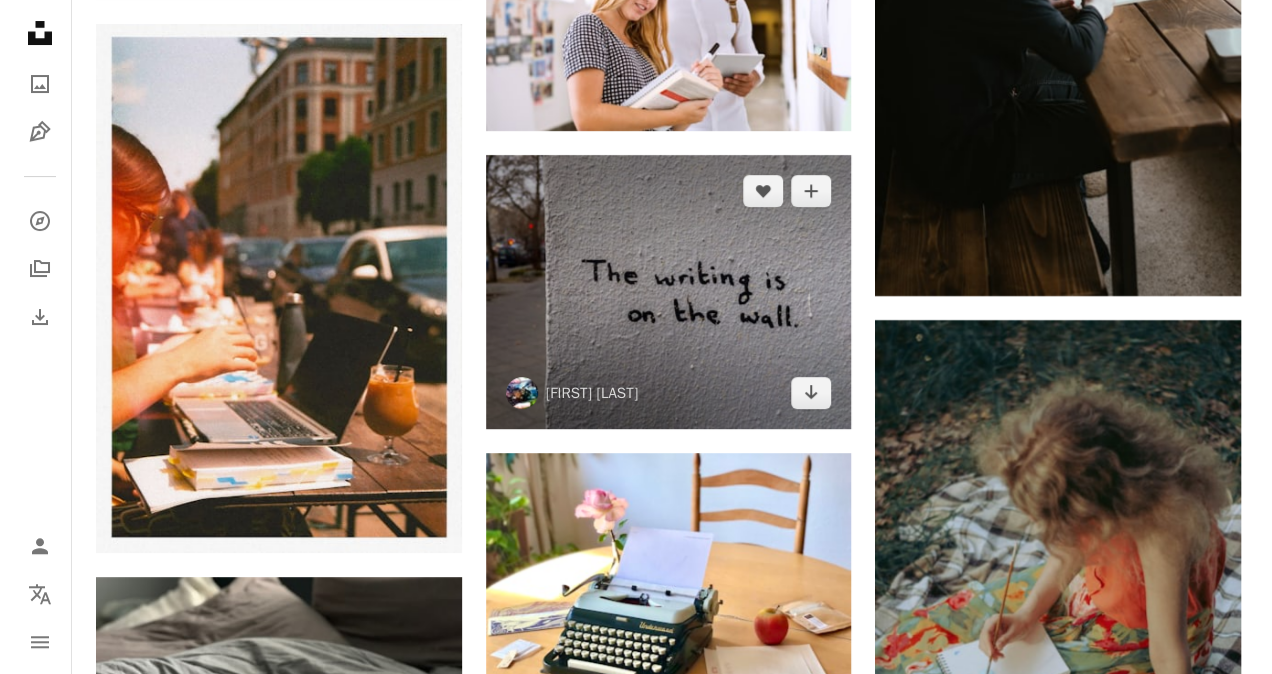 scroll, scrollTop: 3944, scrollLeft: 0, axis: vertical 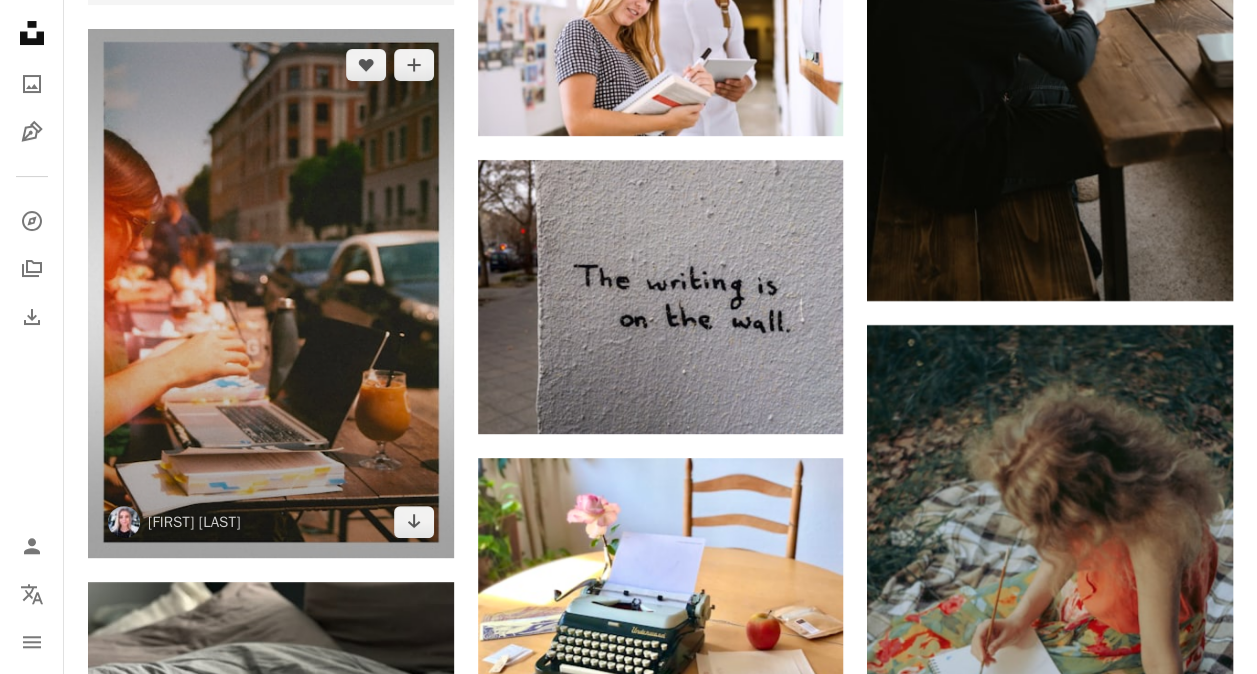 click at bounding box center [271, 293] 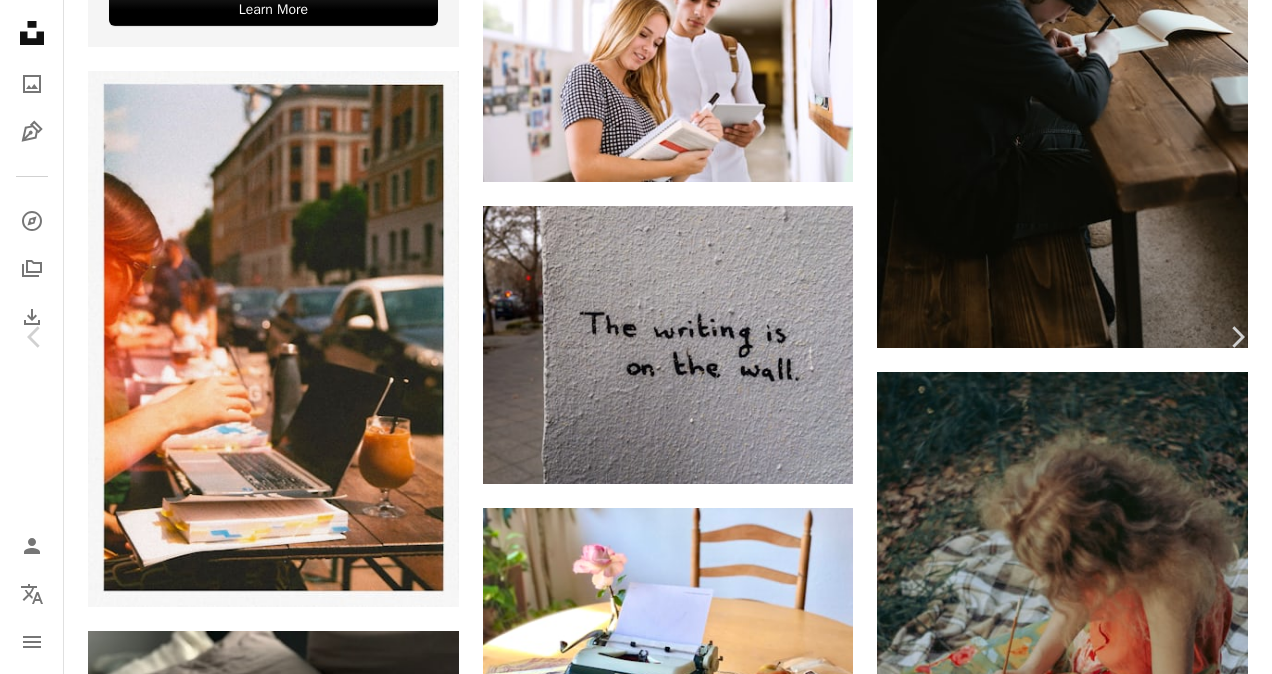 click on "Download free" at bounding box center (1073, 23063) 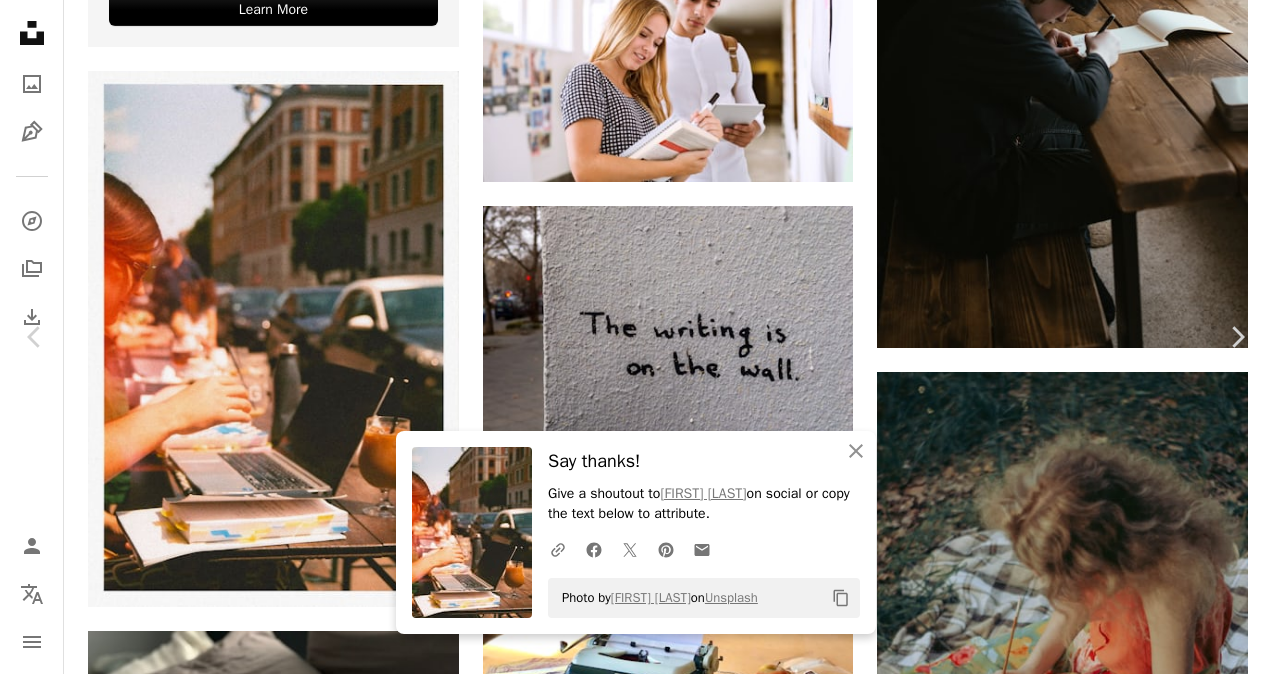 click on "Copy content" 